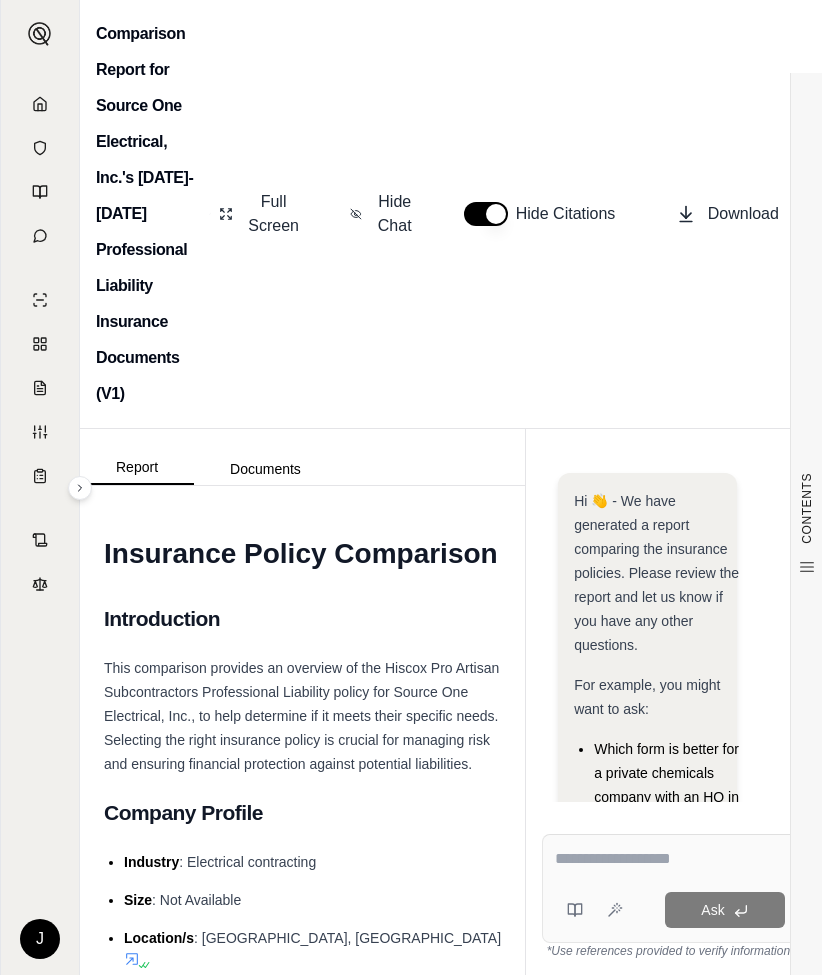 scroll, scrollTop: 0, scrollLeft: 0, axis: both 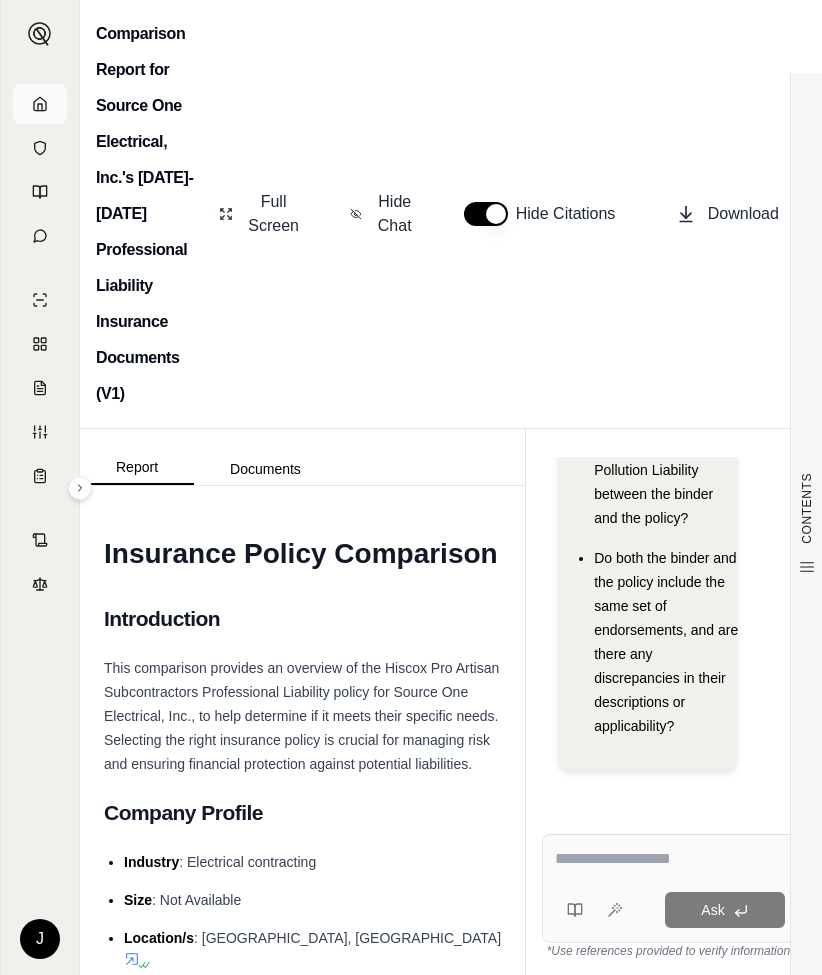 click 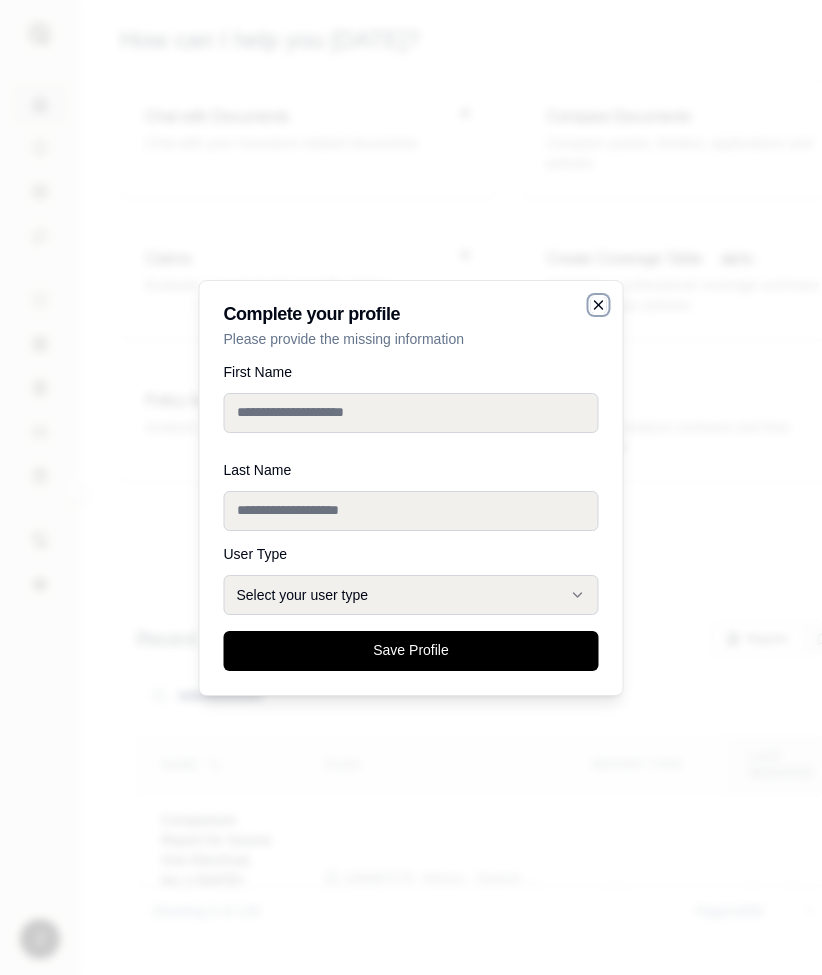 click 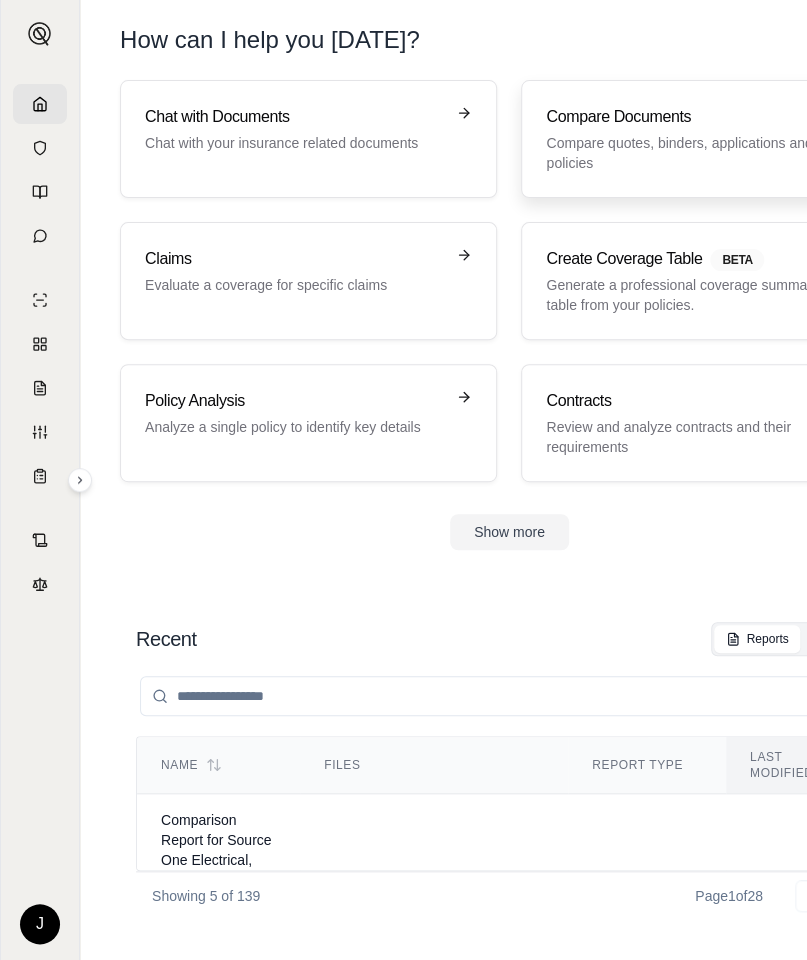 click on "Compare quotes, binders, applications and policies" at bounding box center (695, 153) 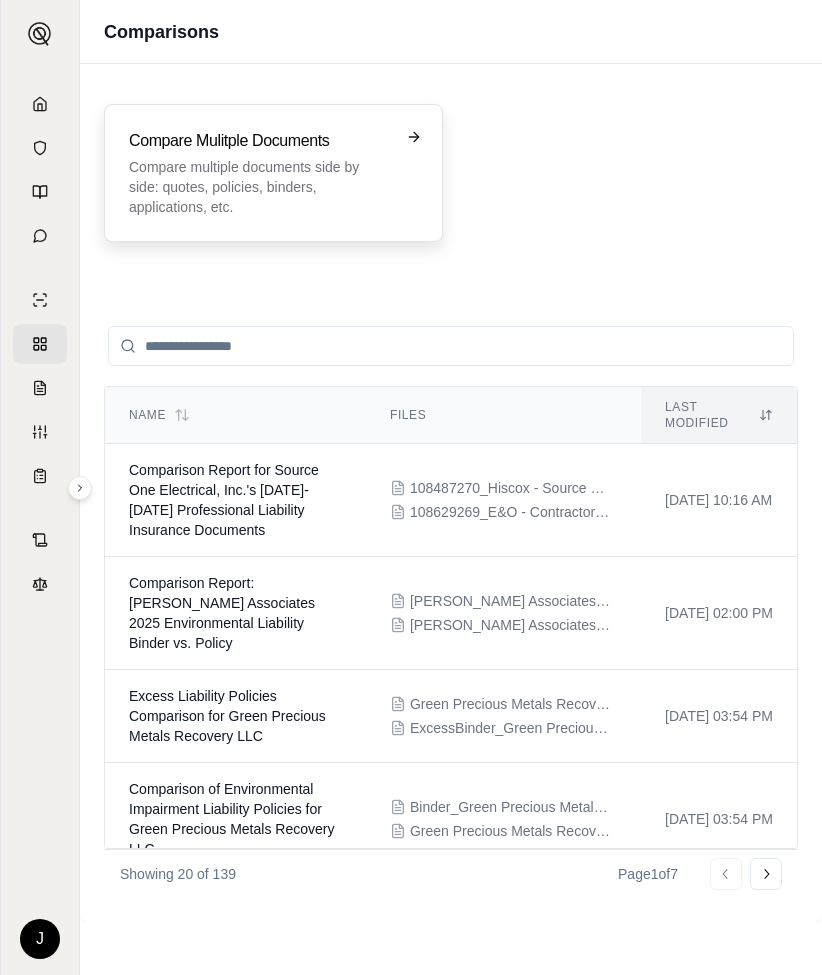 click on "Compare multiple documents side by side: quotes, policies, binders, applications, etc." at bounding box center (259, 187) 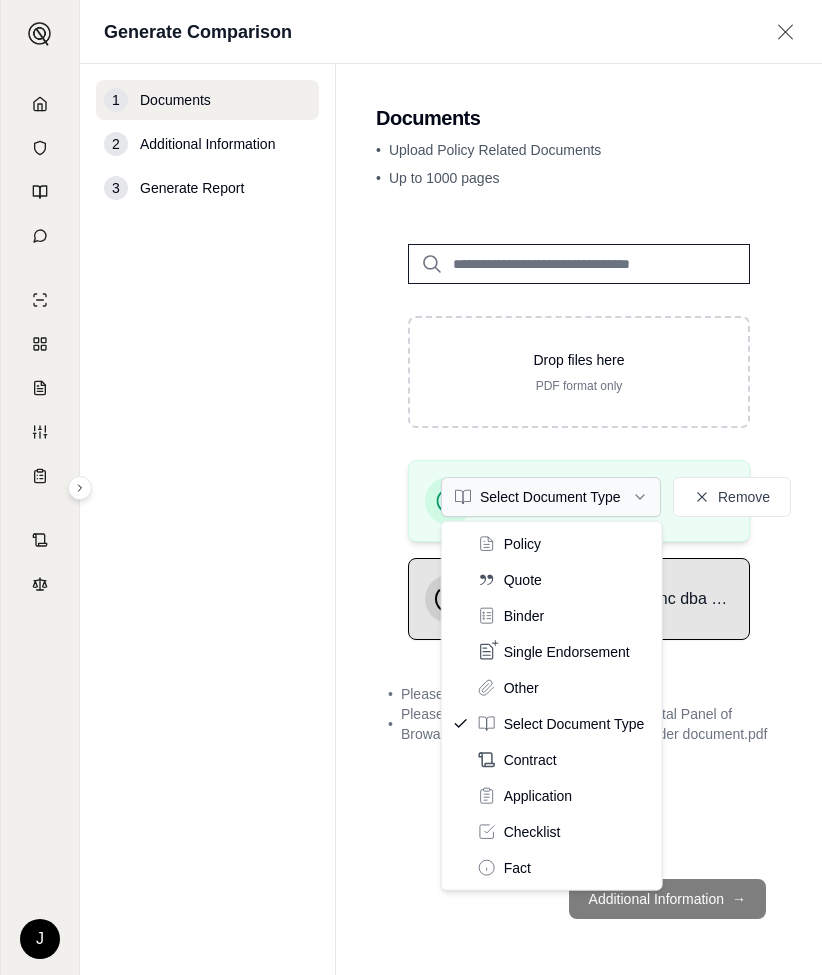 click on "J Generate Comparison 1 Documents 2 Additional Information 3 Generate Report Documents • Upload Policy Related Documents • Up to 1000 pages Drop files here PDF format only Total Panel of Broward, Inc dba Spacio Design Build binder document.pdf Select Document Type Remove Total Panel of Broward Inc dba Spacio Design Build - [DATE] REVISED Quote (1) (2).pdf • Please upload at least two documents • Please select valid document types for: Total Panel of Broward, Inc dba Spacio Design Build binder document.pdf Additional Information →
Policy Quote Binder Single Endorsement Other Select Document Type Contract Application Checklist Fact" at bounding box center (411, 487) 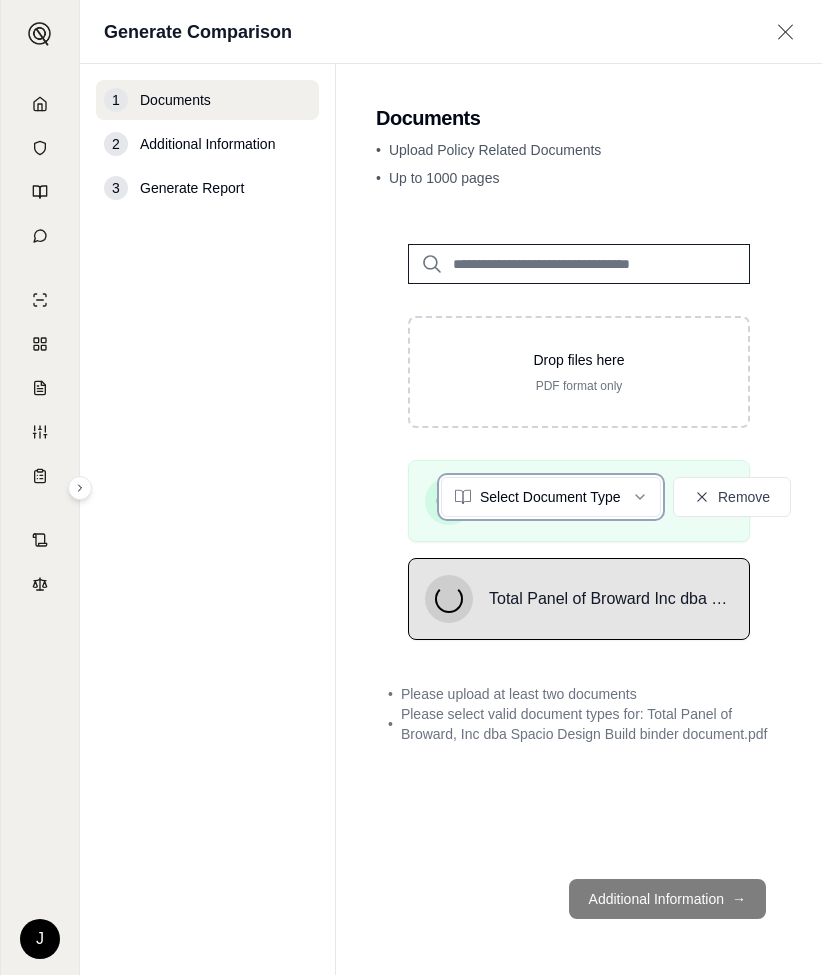 click on "J Generate Comparison 1 Documents 2 Additional Information 3 Generate Report Documents • Upload Policy Related Documents • Up to 1000 pages Drop files here PDF format only Total Panel of Broward, Inc dba Spacio Design Build binder document.pdf Select Document Type Remove Total Panel of Broward Inc dba Spacio Design Build - [DATE] REVISED Quote (1) (2).pdf • Please upload at least two documents • Please select valid document types for: Total Panel of Broward, Inc dba Spacio Design Build binder document.pdf Additional Information →" at bounding box center (411, 487) 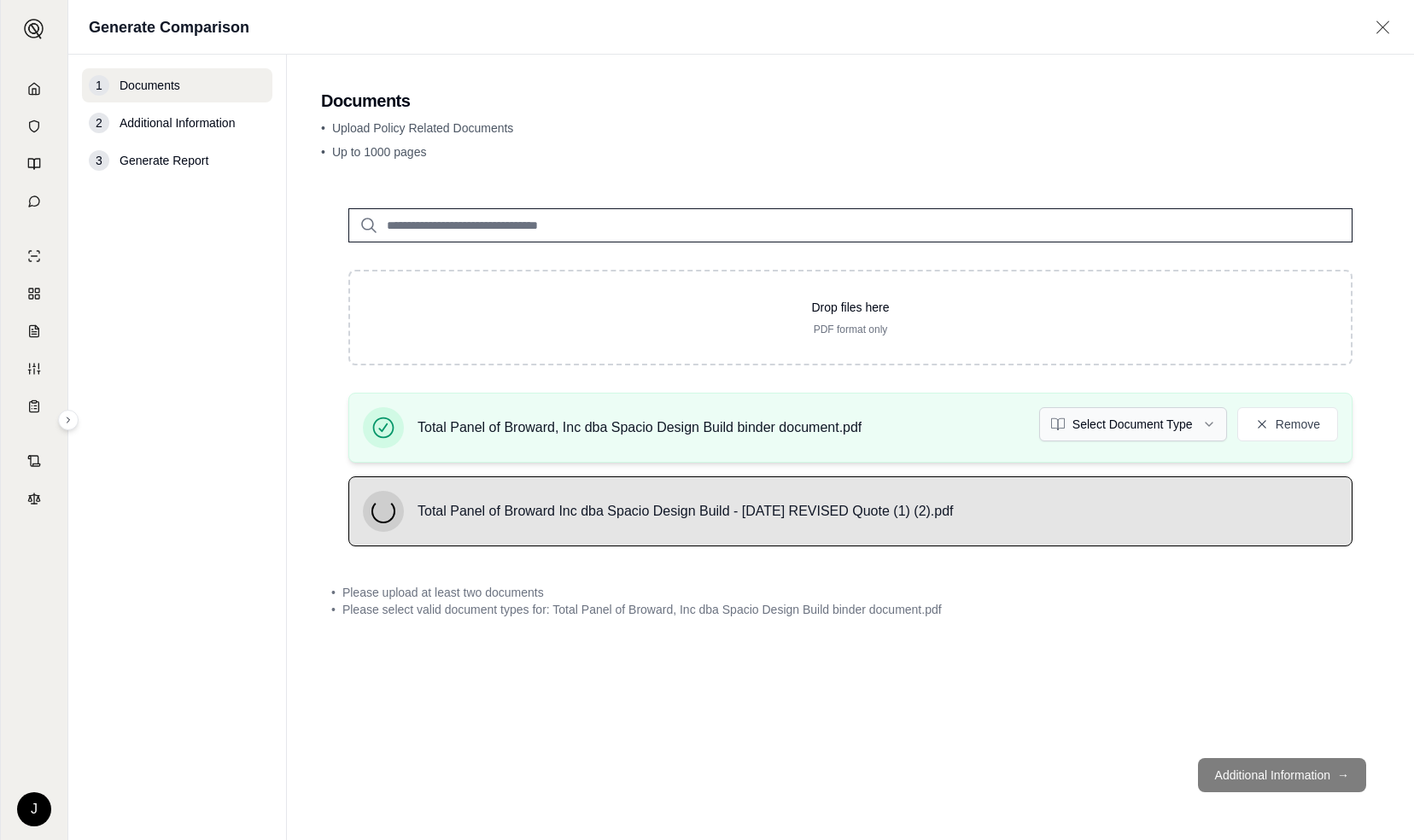 click on "J Generate Comparison 1 Documents 2 Additional Information 3 Generate Report Documents • Upload Policy Related Documents • Up to 1000 pages Drop files here PDF format only Total Panel of Broward, Inc dba Spacio Design Build binder document.pdf Select Document Type Remove Total Panel of Broward Inc dba Spacio Design Build - [DATE] REVISED Quote (1) (2).pdf • Please upload at least two documents • Please select valid document types for: Total Panel of Broward, Inc dba Spacio Design Build binder document.pdf Additional Information →" at bounding box center [707, 420] 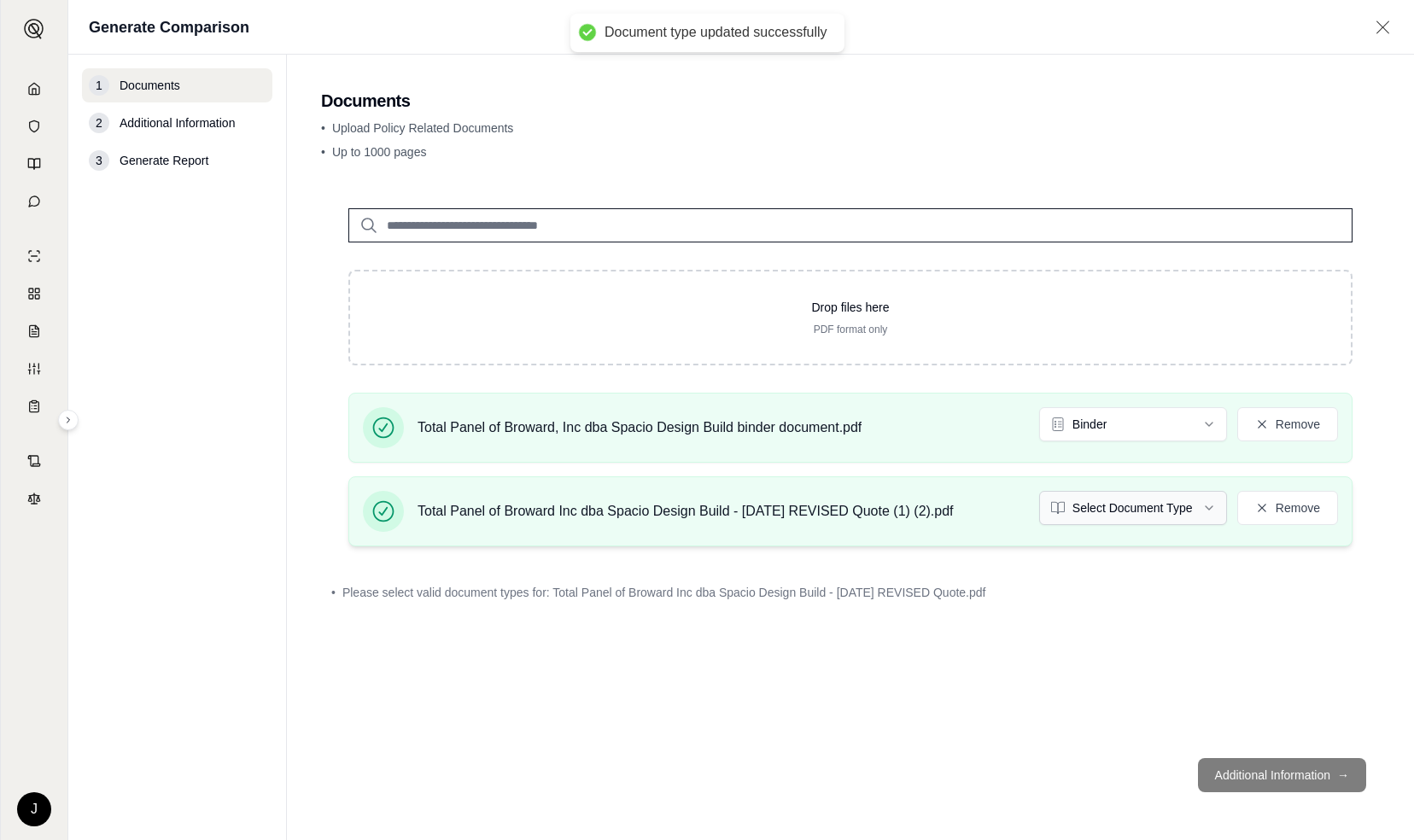 click on "Document type updated successfully J Generate Comparison 1 Documents 2 Additional Information 3 Generate Report Documents • Upload Policy Related Documents • Up to 1000 pages Drop files here PDF format only Total Panel of Broward, Inc dba Spacio Design Build binder document.pdf Binder Remove Total Panel of Broward Inc dba Spacio Design Build - [DATE] REVISED Quote (1) (2).pdf Select Document Type Remove • Please select valid document types for: Total Panel of Broward Inc dba Spacio Design Build - [DATE] REVISED Quote.pdf Additional Information →" at bounding box center [707, 420] 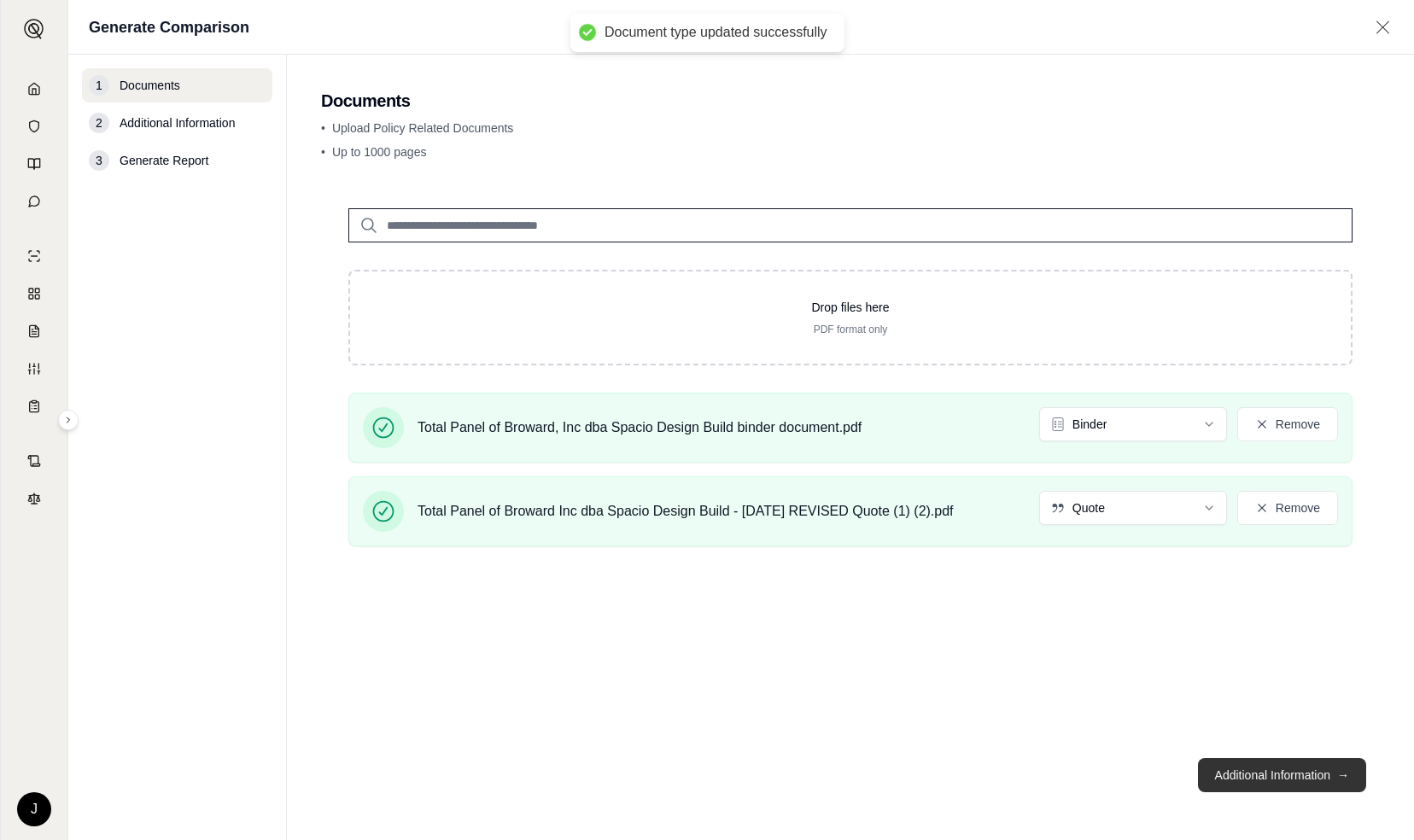 click on "Additional Information →" at bounding box center (1282, 775) 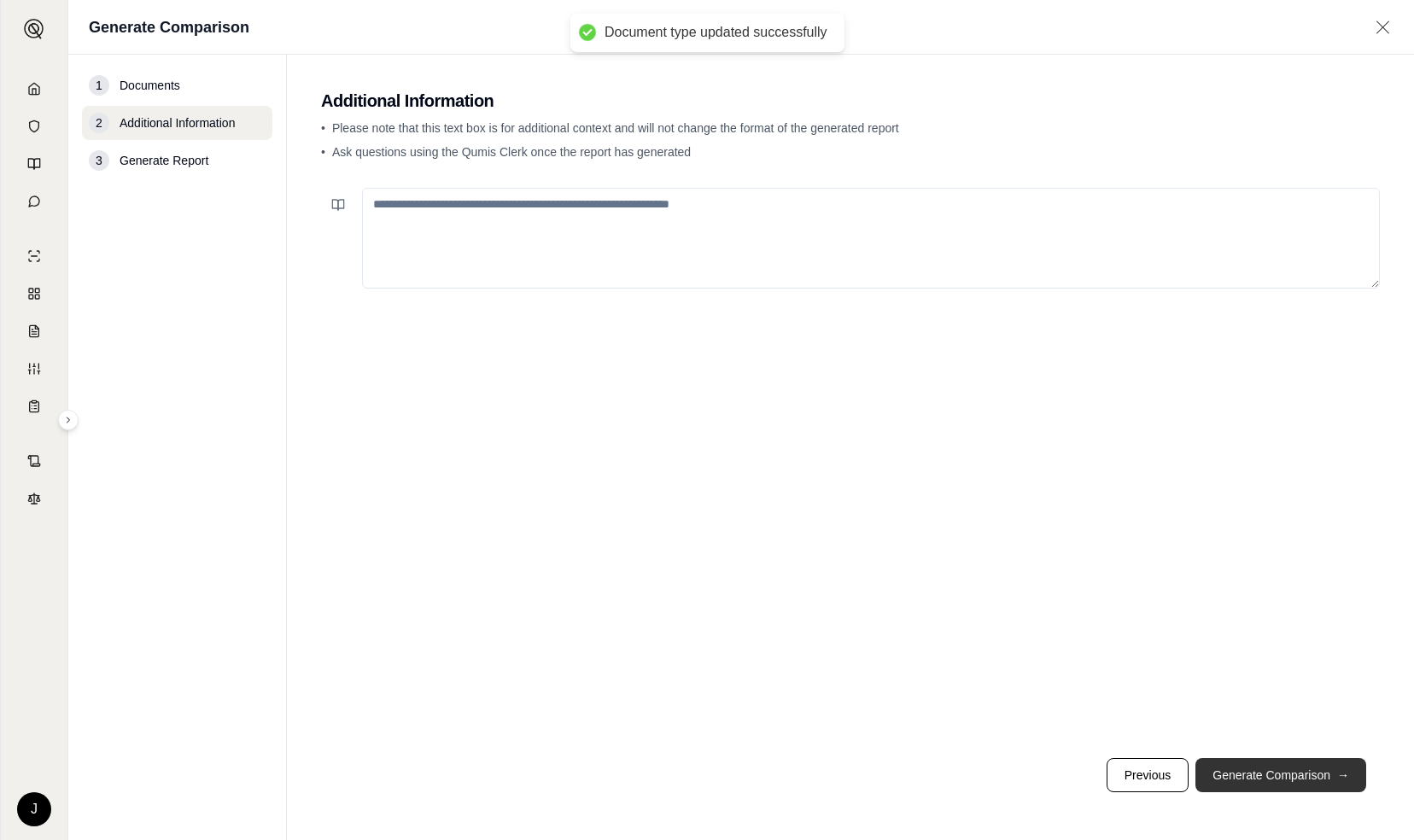click on "Generate Comparison →" at bounding box center [1281, 775] 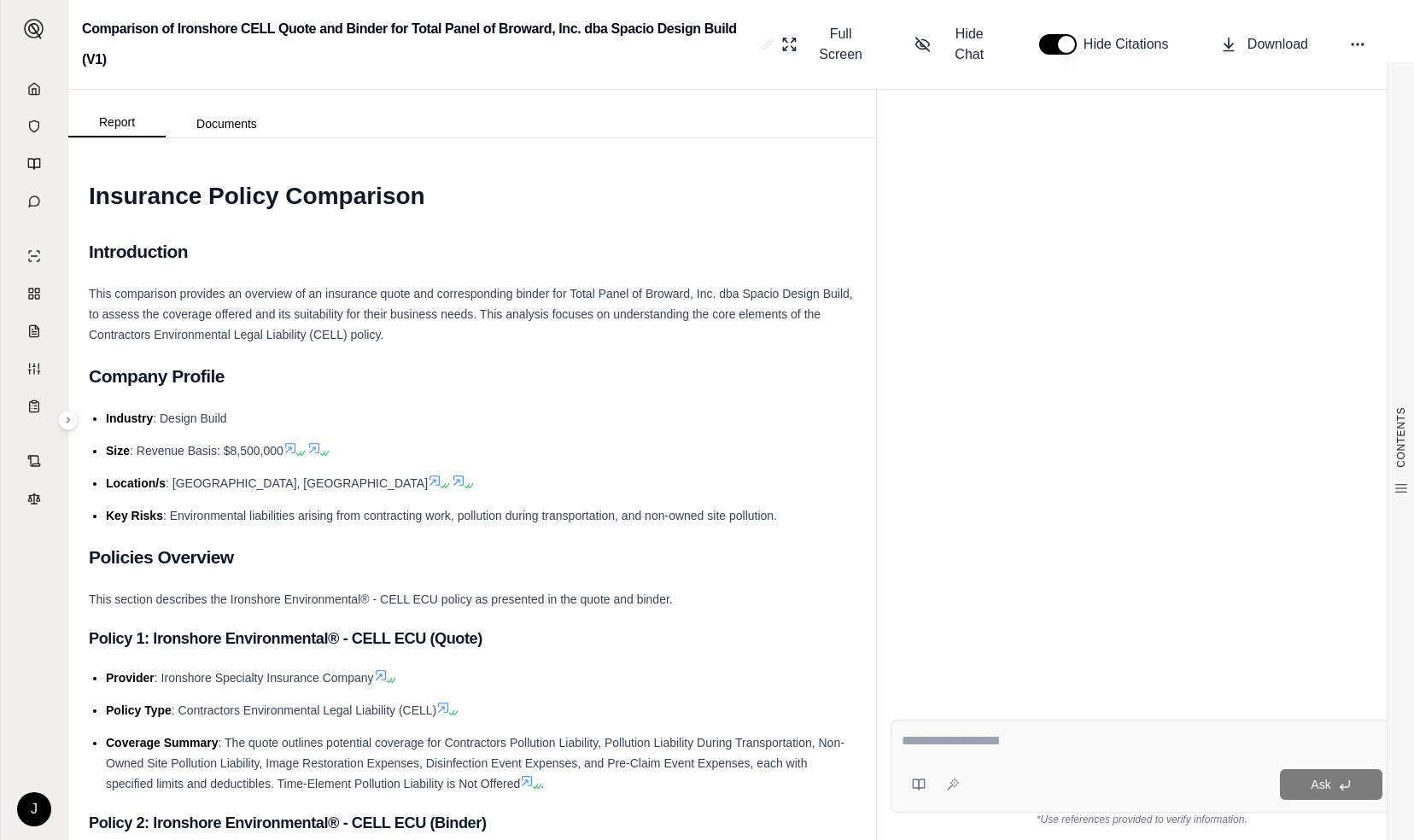scroll, scrollTop: 0, scrollLeft: 0, axis: both 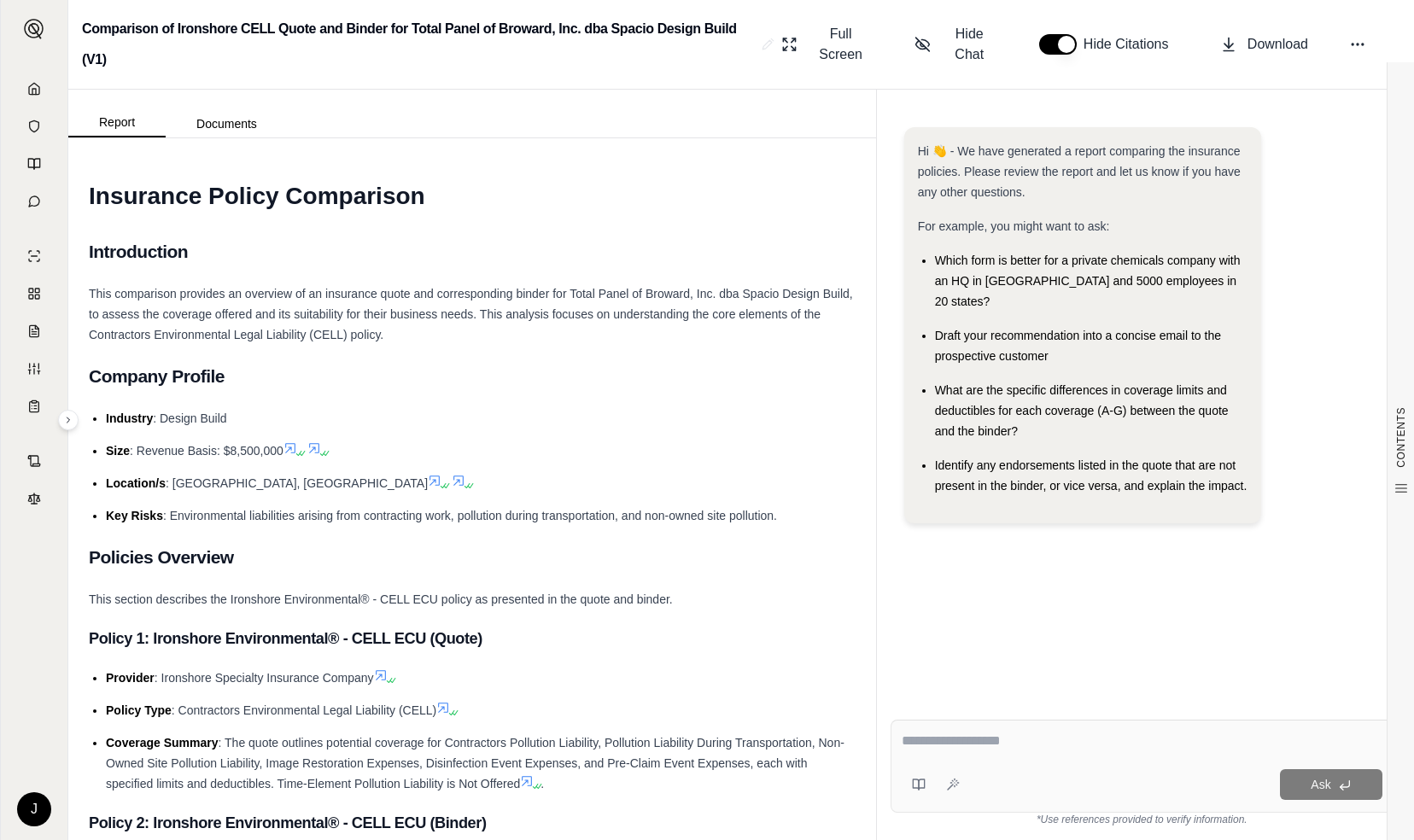 paste on "**********" 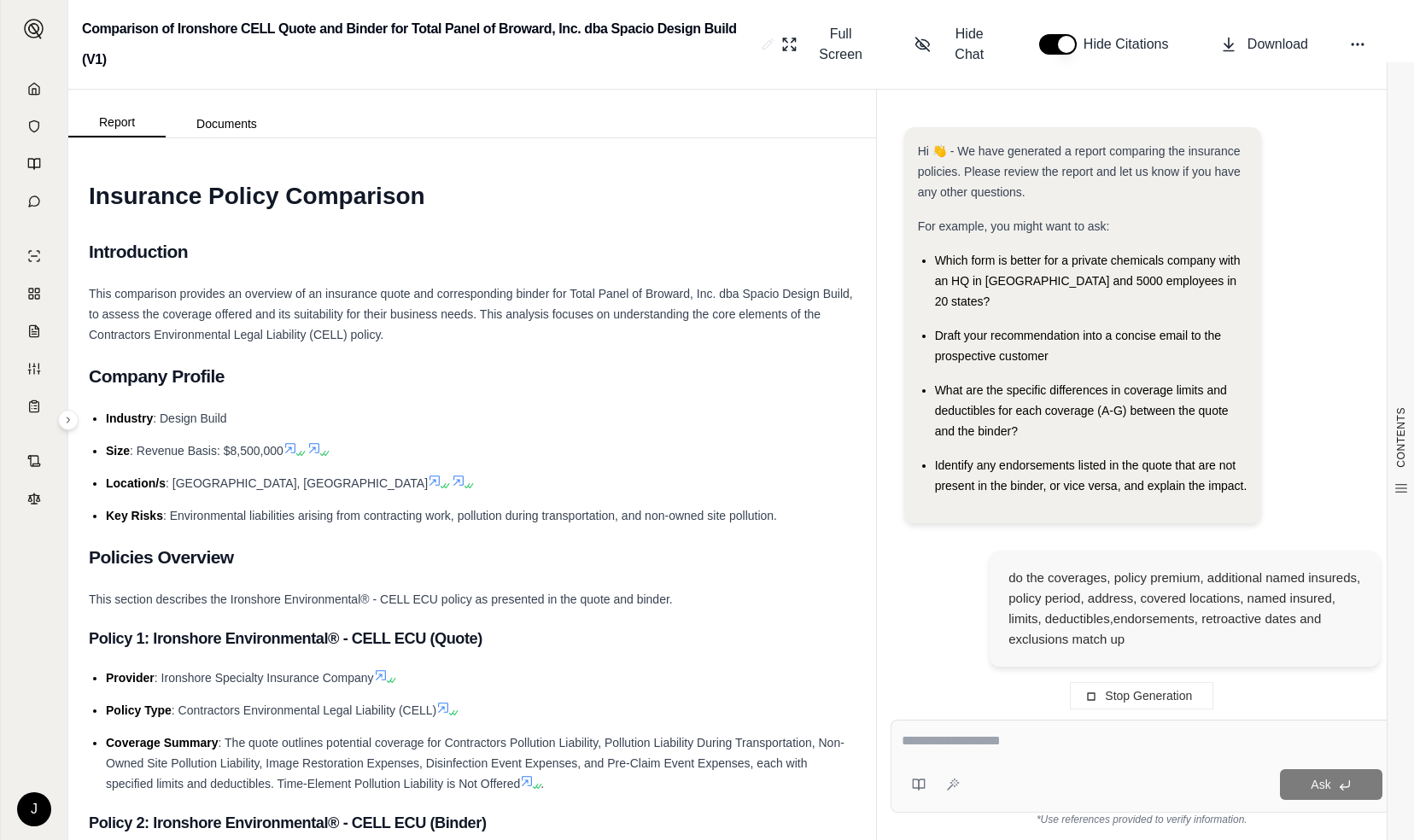 scroll, scrollTop: 96, scrollLeft: 0, axis: vertical 